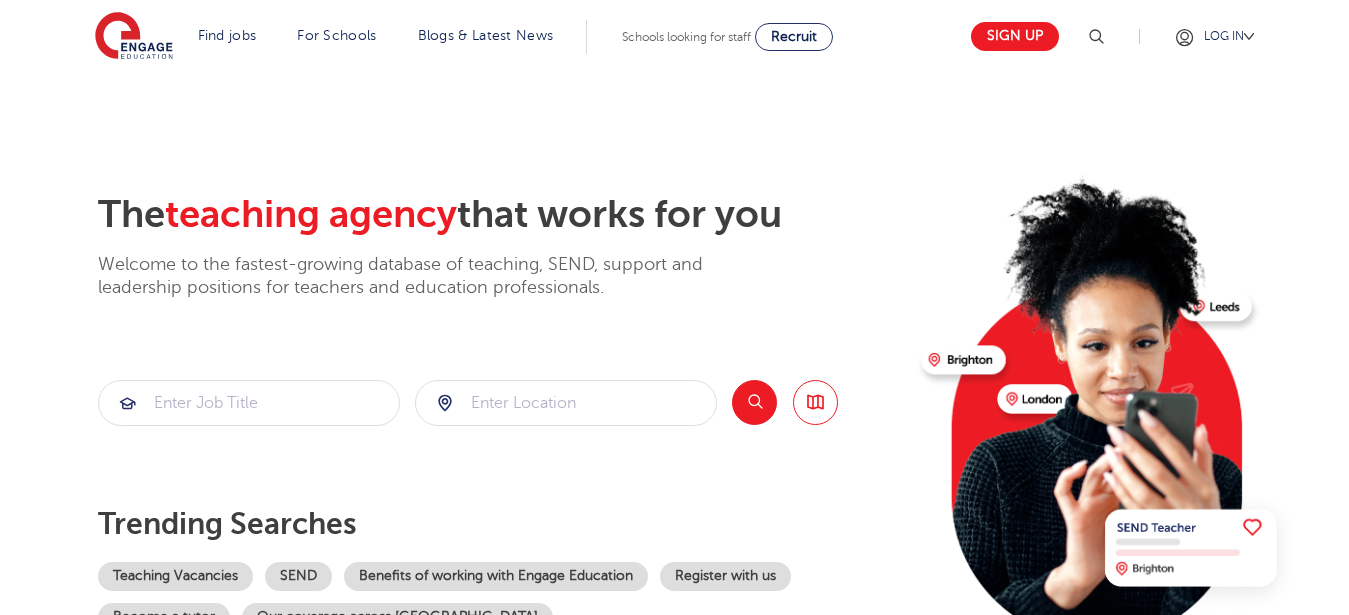 scroll, scrollTop: 0, scrollLeft: 0, axis: both 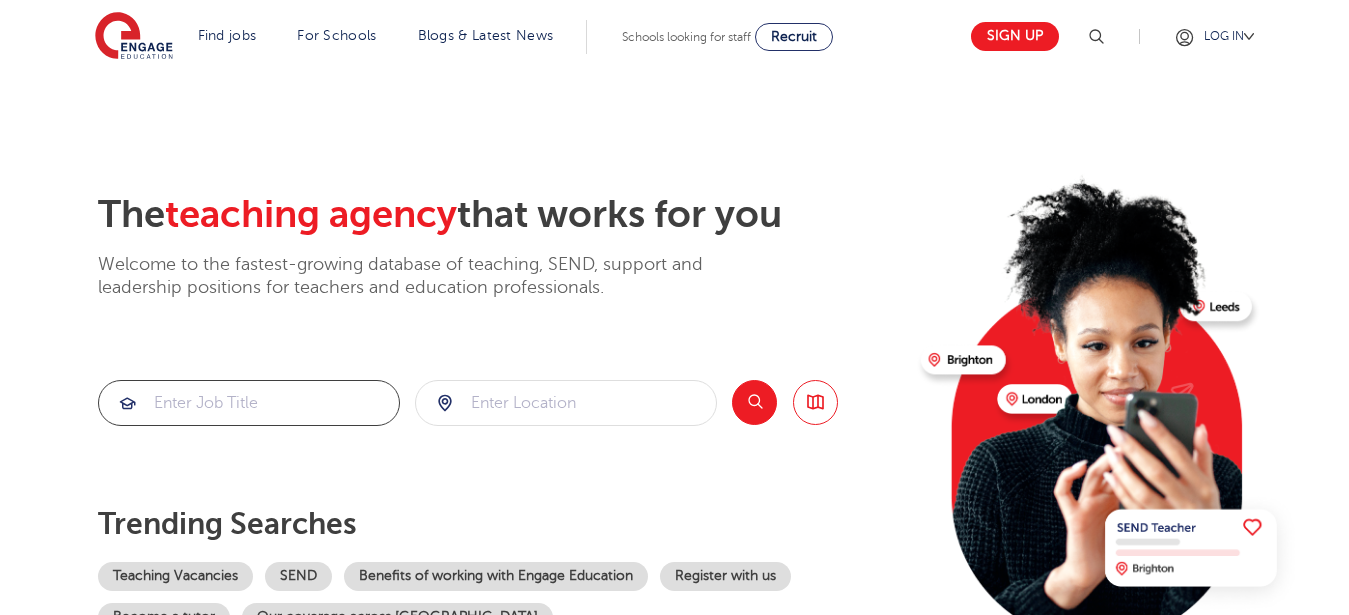 click at bounding box center (249, 403) 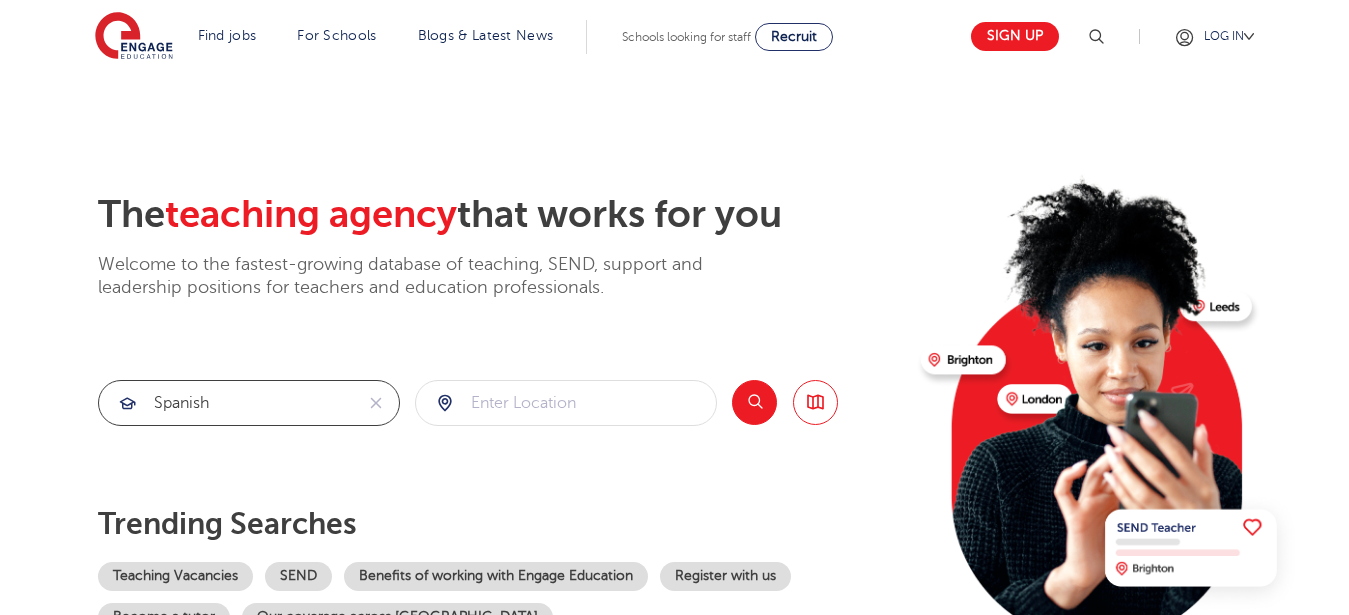 type on "Spanish" 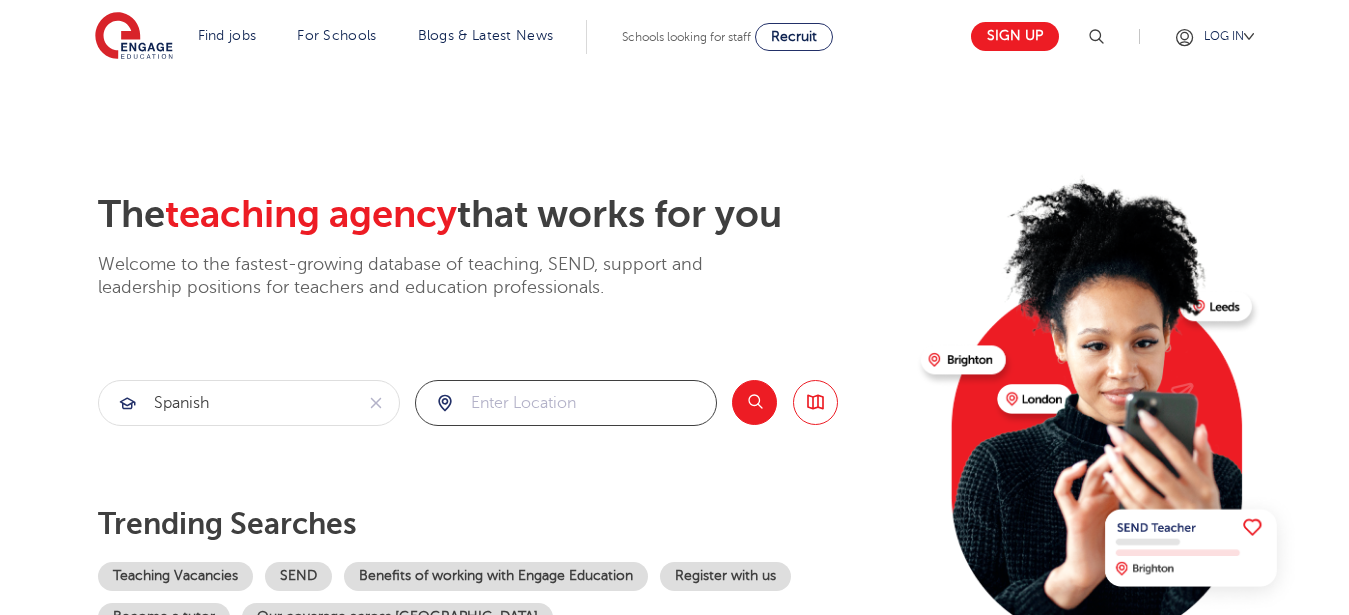 click at bounding box center [566, 403] 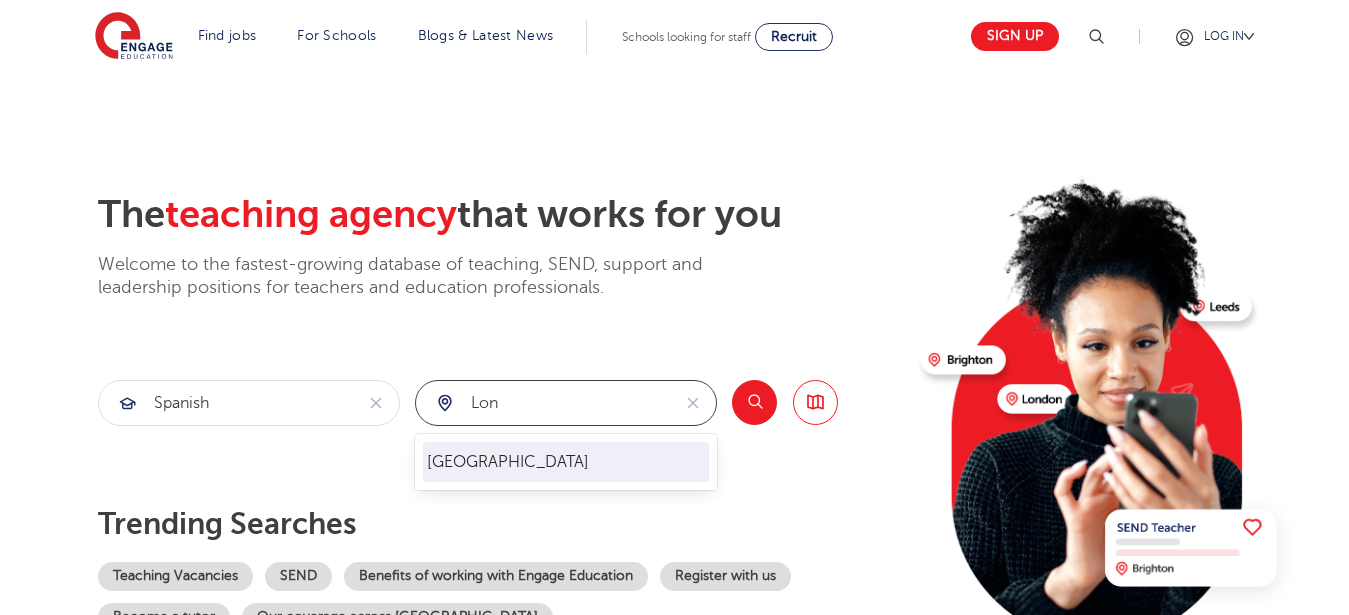 click on "[GEOGRAPHIC_DATA]" at bounding box center (566, 462) 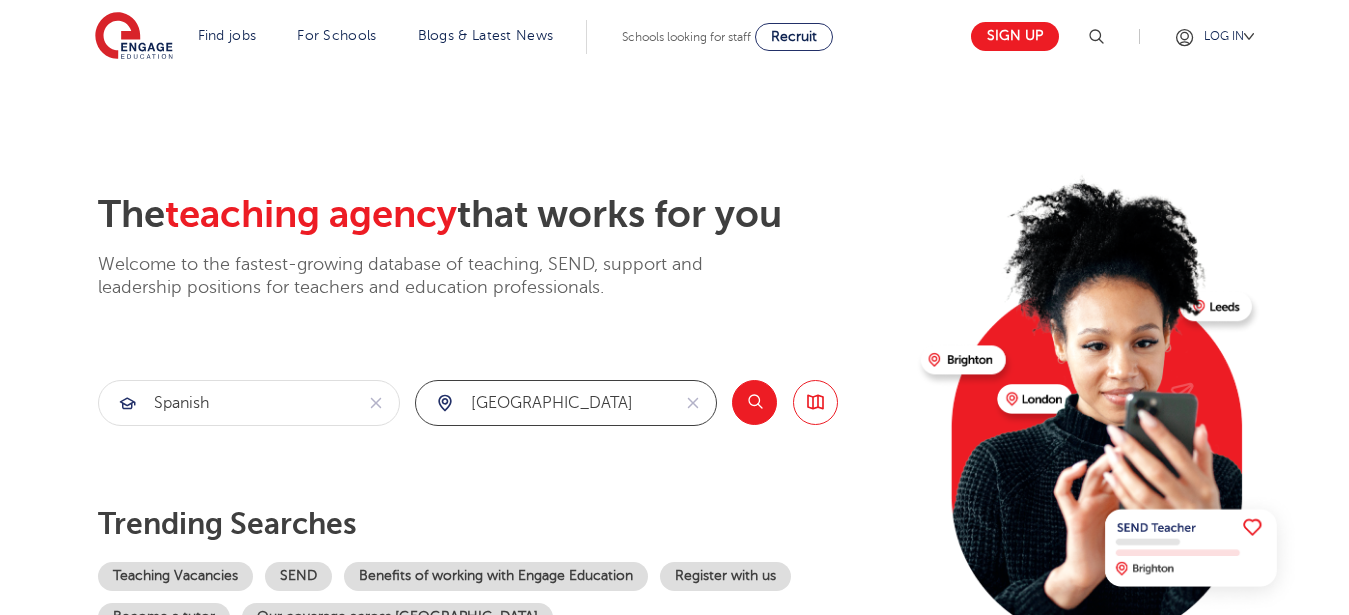 type on "[GEOGRAPHIC_DATA]" 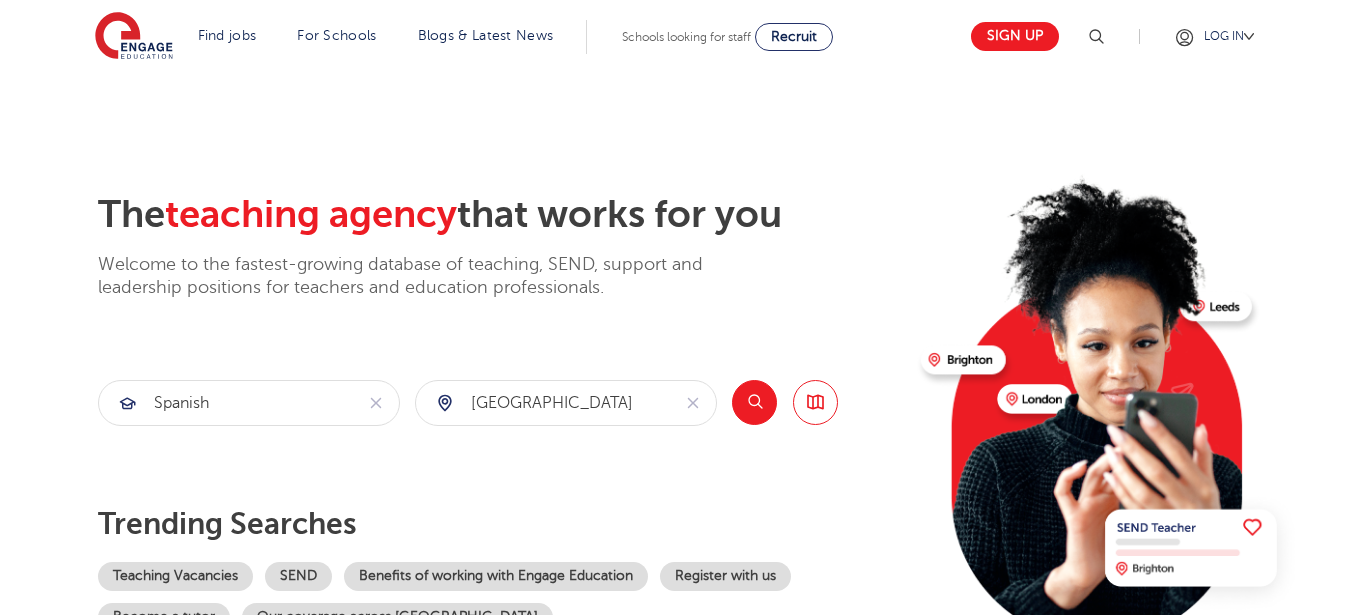 click on "Search" at bounding box center [754, 402] 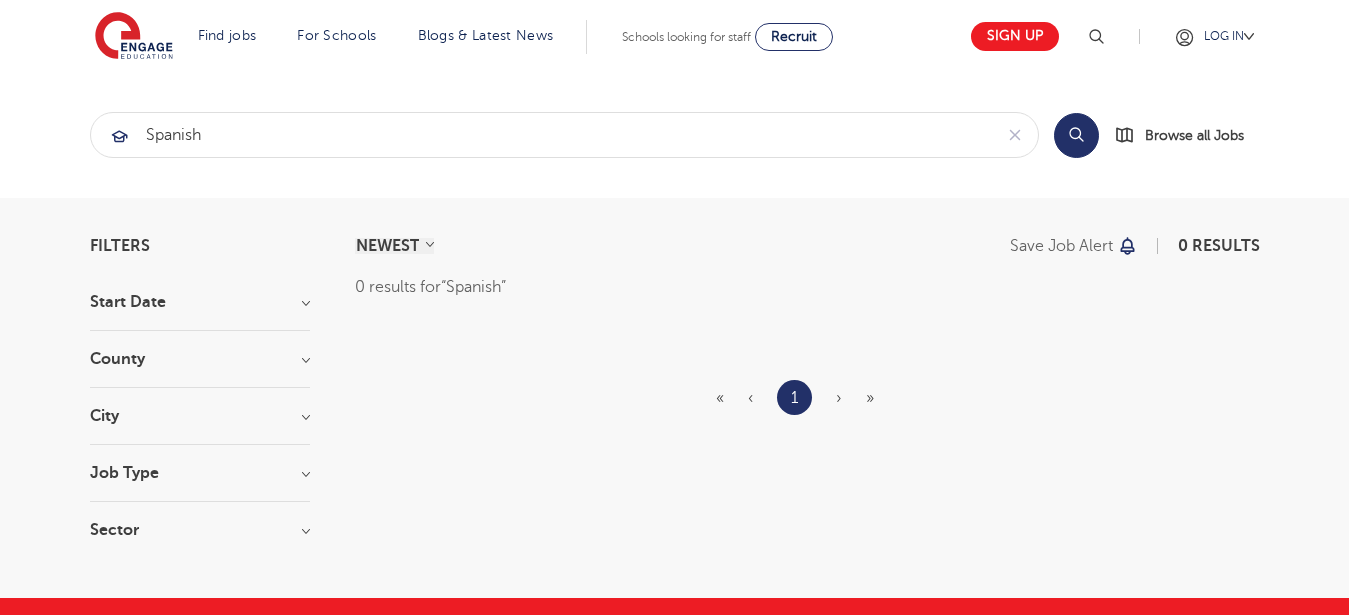 scroll, scrollTop: 0, scrollLeft: 0, axis: both 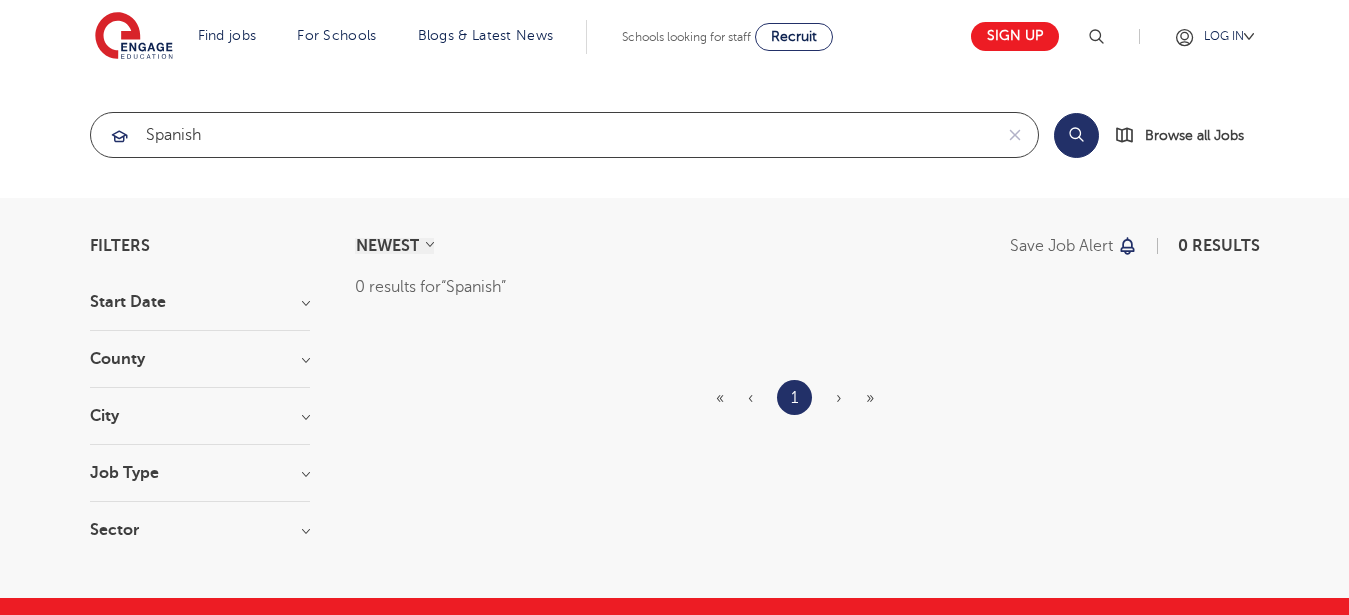 drag, startPoint x: 214, startPoint y: 137, endPoint x: 100, endPoint y: 131, distance: 114.15778 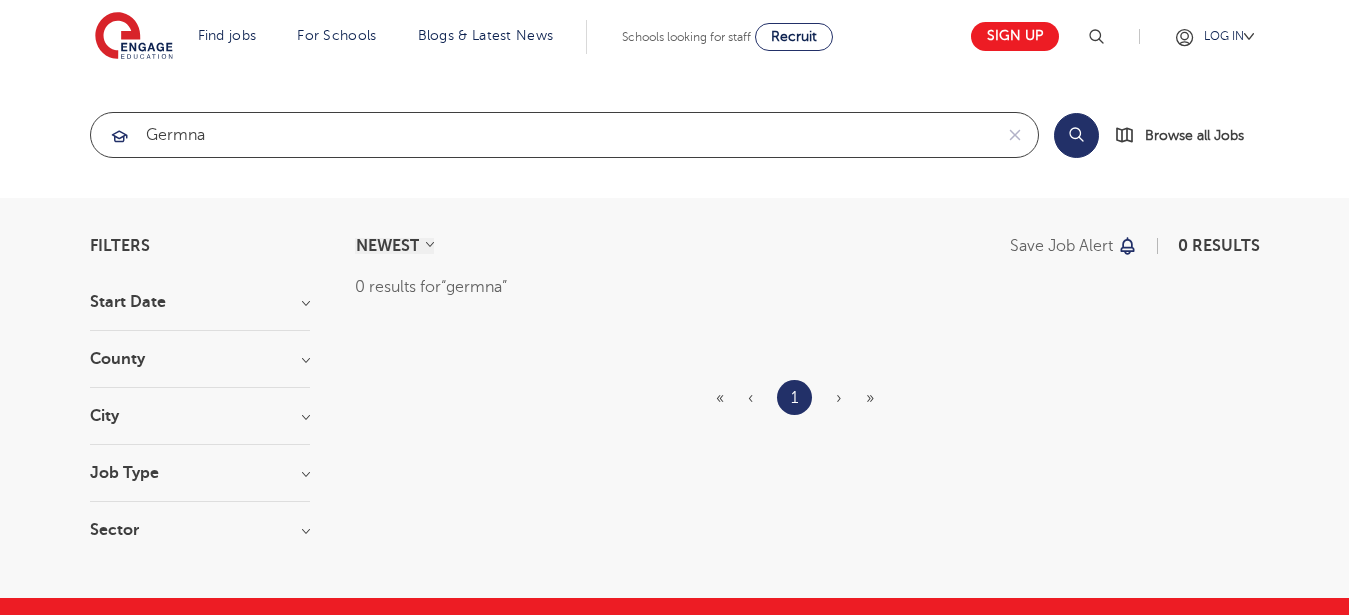 click at bounding box center [0, 0] 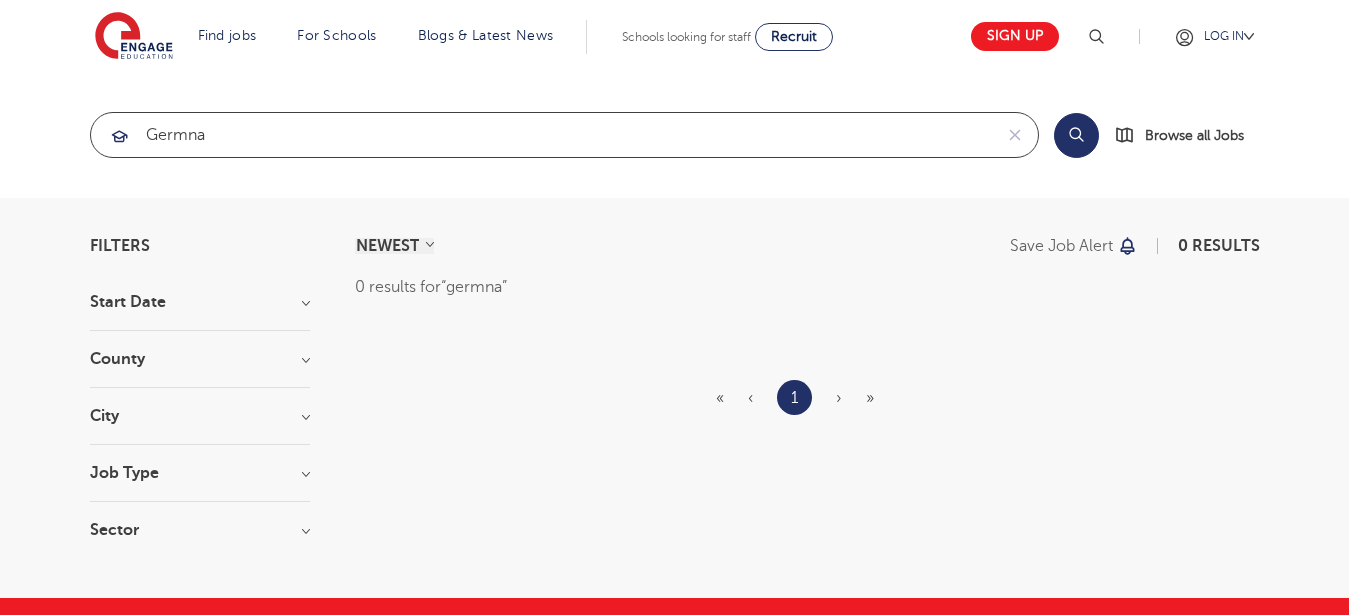 click on "germna" at bounding box center (541, 135) 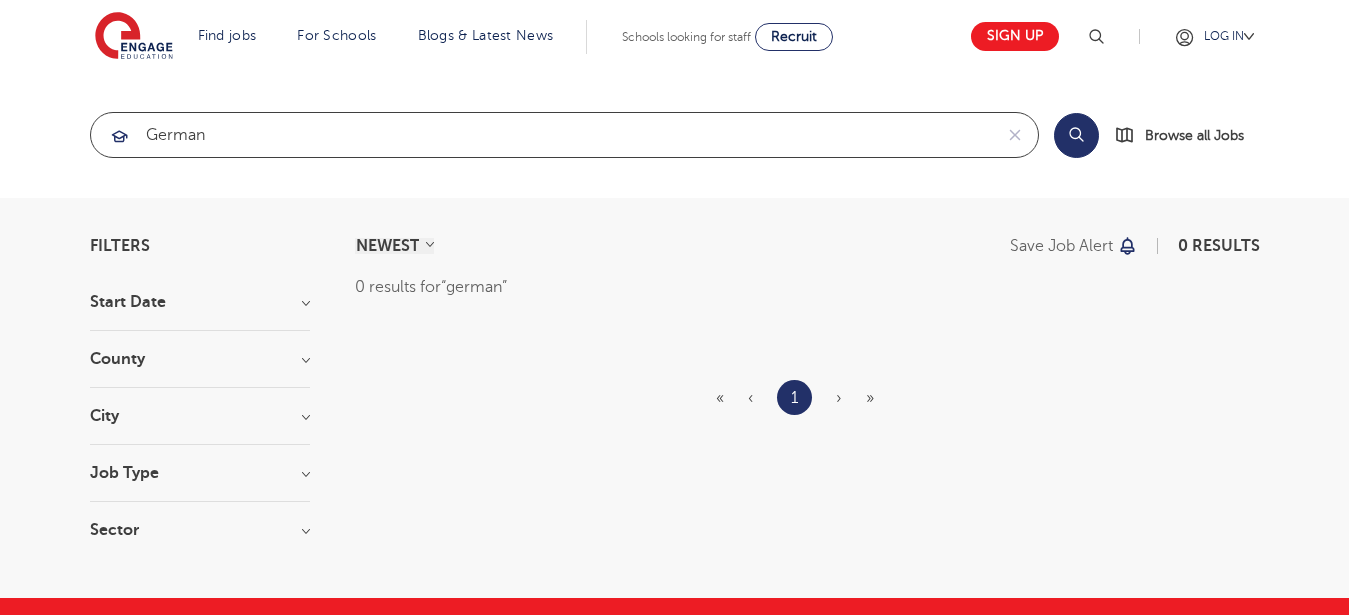 click at bounding box center (0, 0) 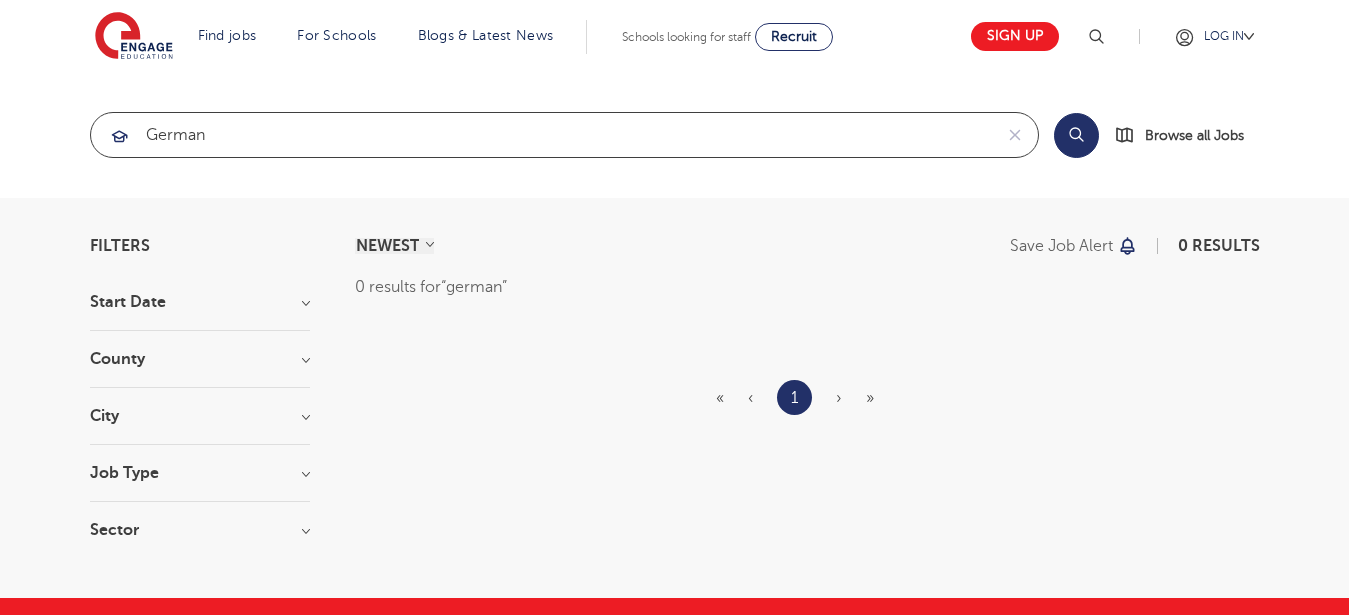 drag, startPoint x: 244, startPoint y: 145, endPoint x: 159, endPoint y: 139, distance: 85.2115 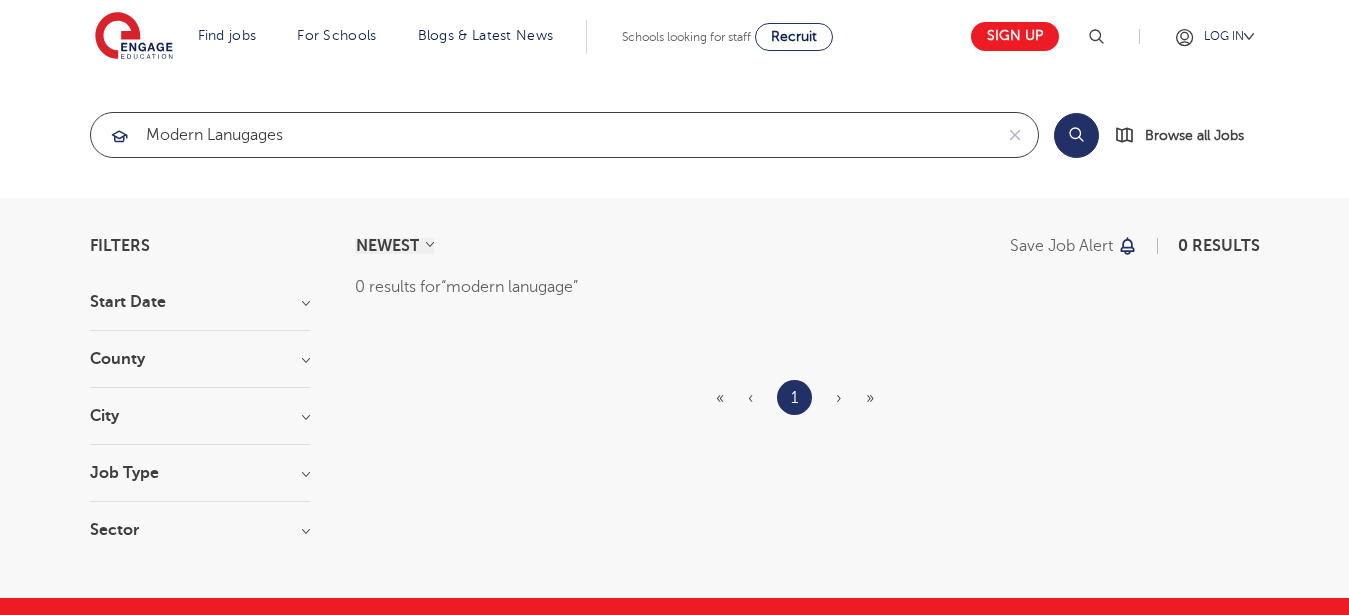 click at bounding box center (0, 0) 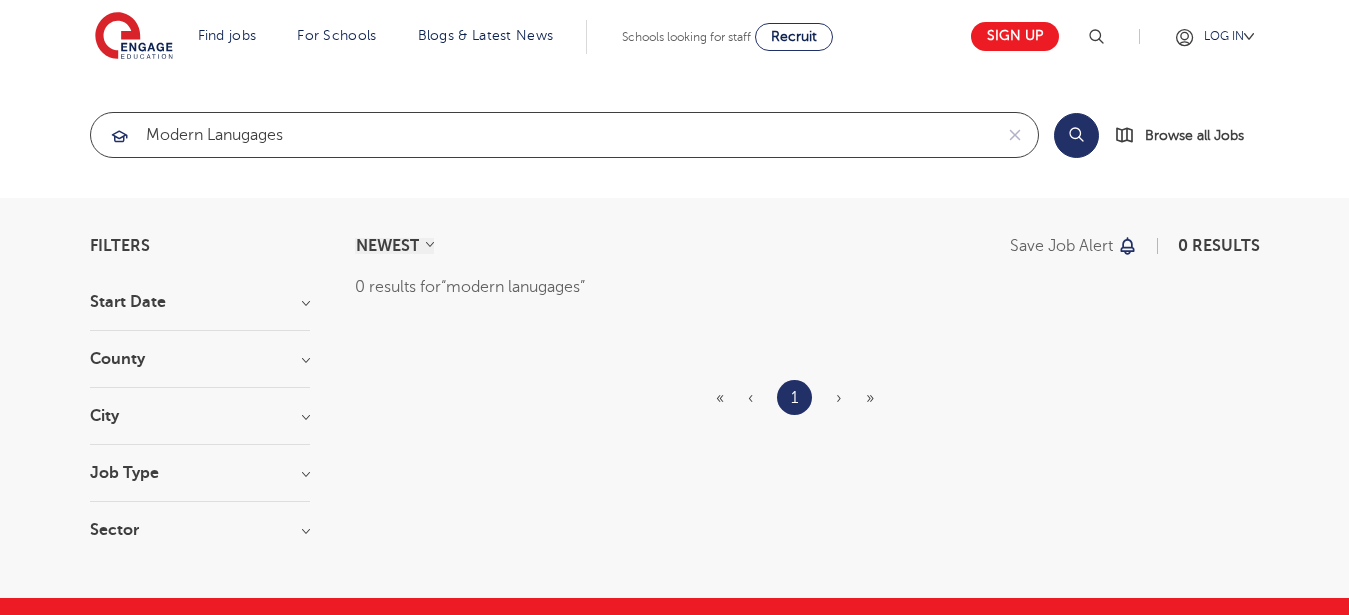 drag, startPoint x: 302, startPoint y: 140, endPoint x: 126, endPoint y: 161, distance: 177.24841 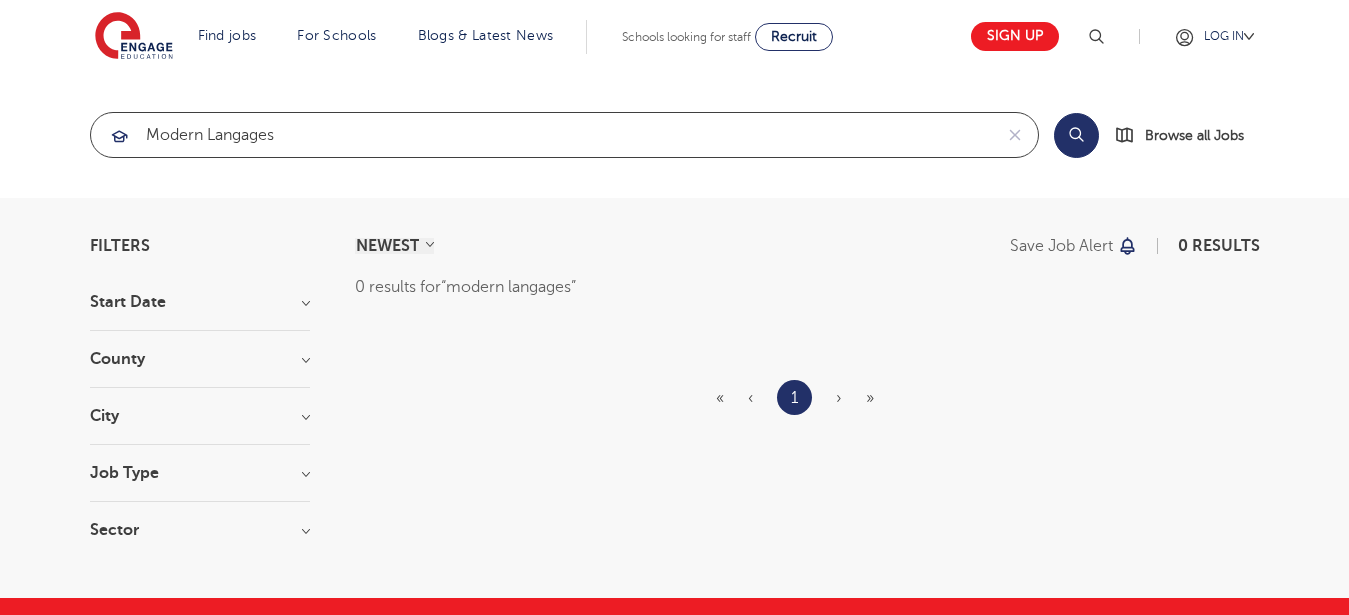 click at bounding box center (0, 0) 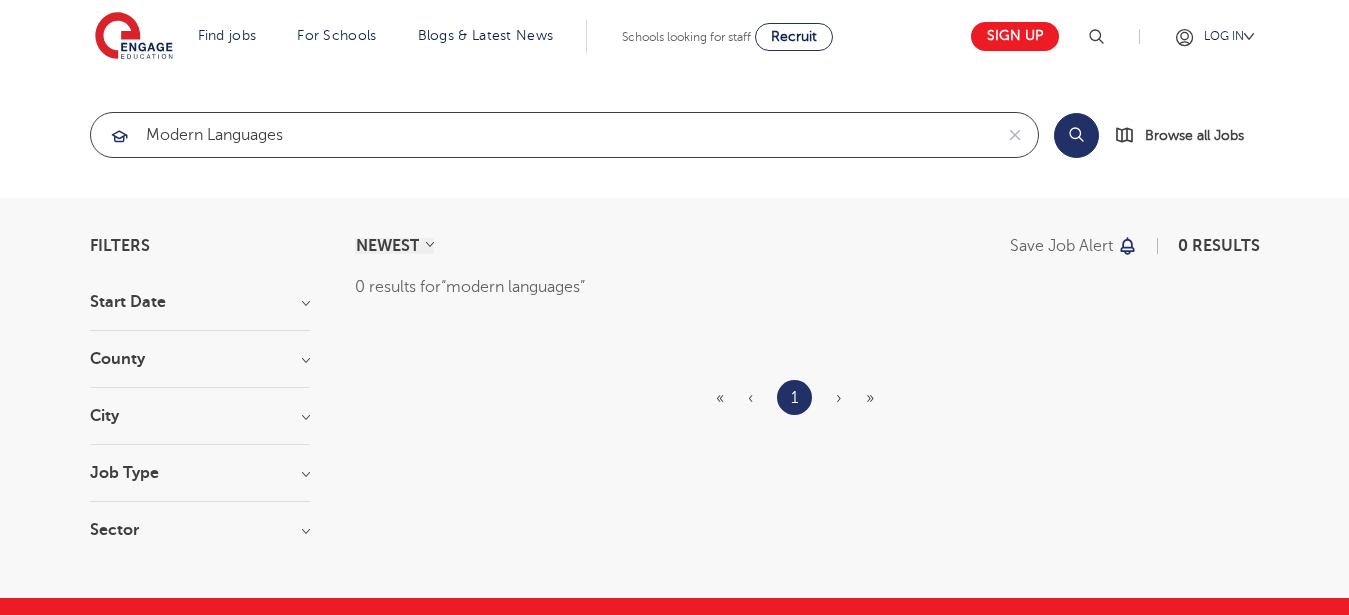 type on "modern languages" 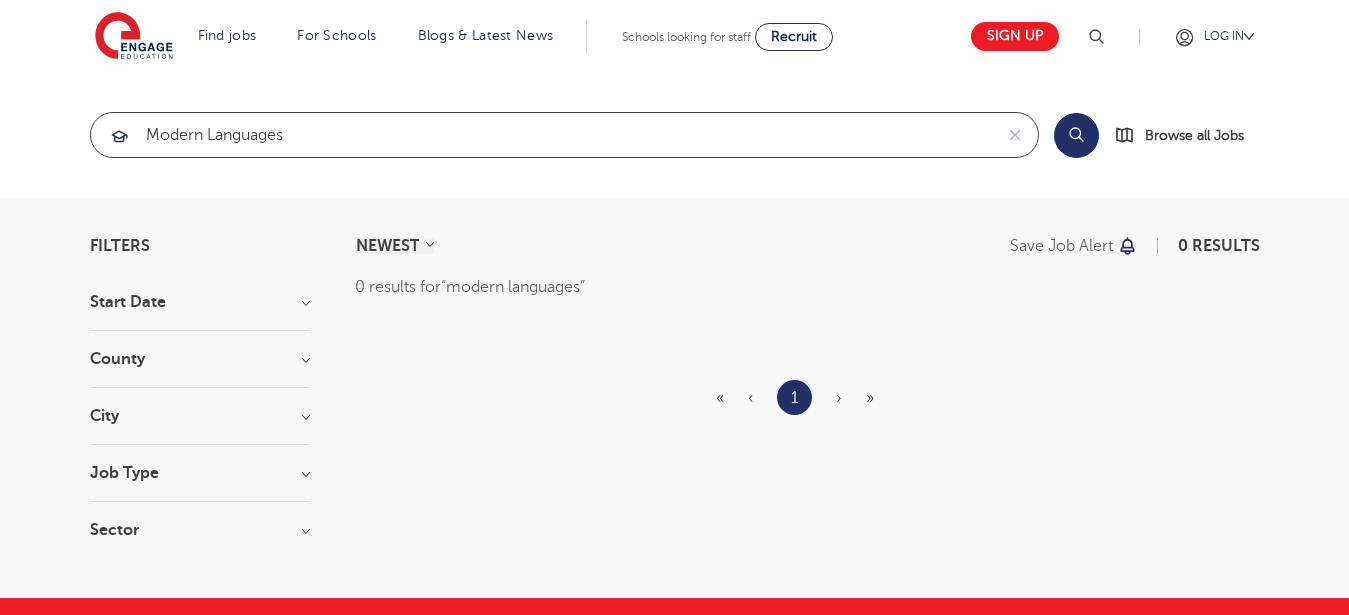 click on "modern languages" at bounding box center (541, 135) 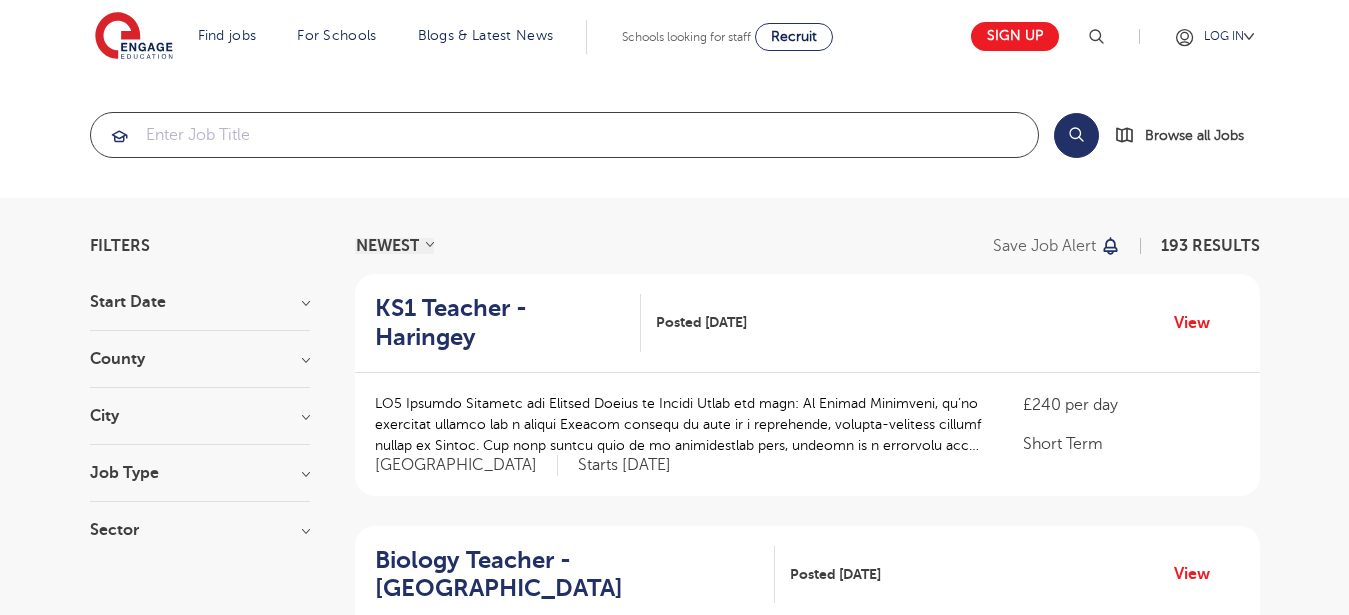 type 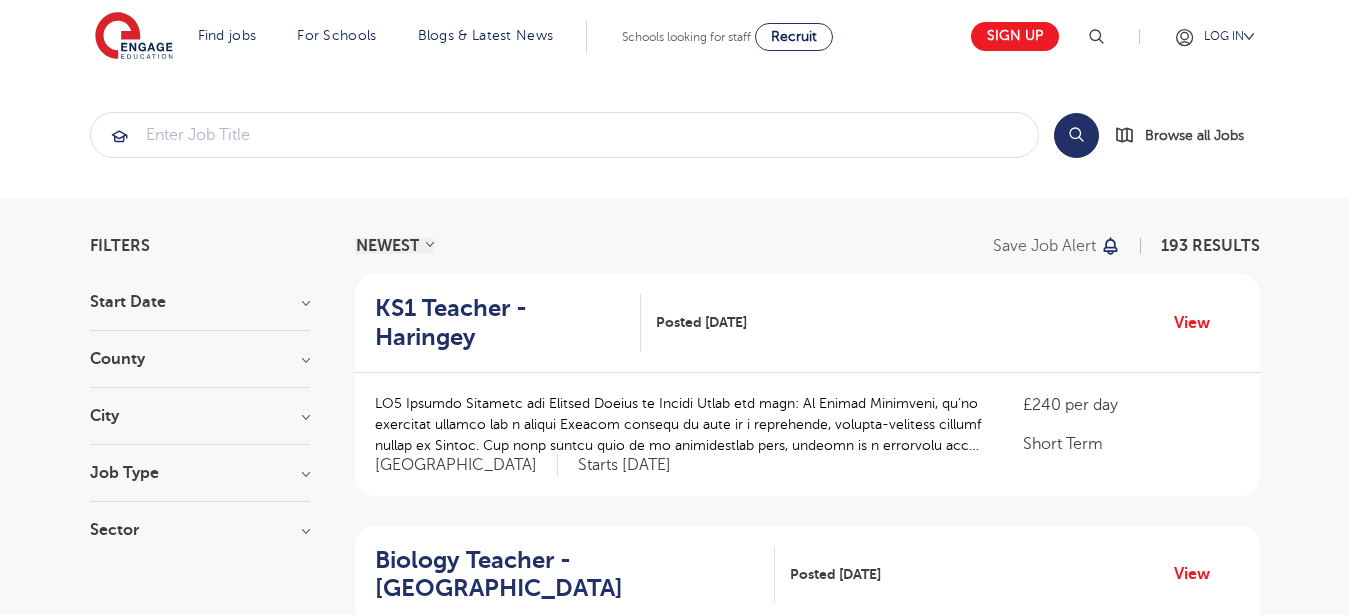 click on "Job Type" at bounding box center (200, 473) 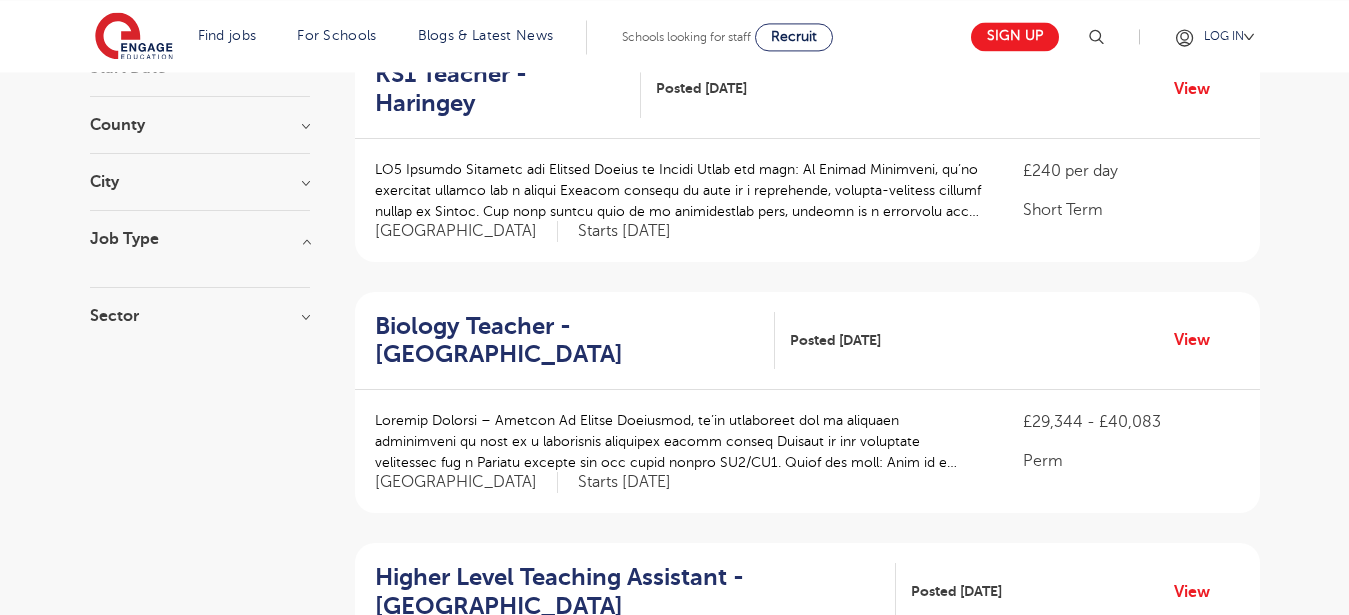 scroll, scrollTop: 238, scrollLeft: 0, axis: vertical 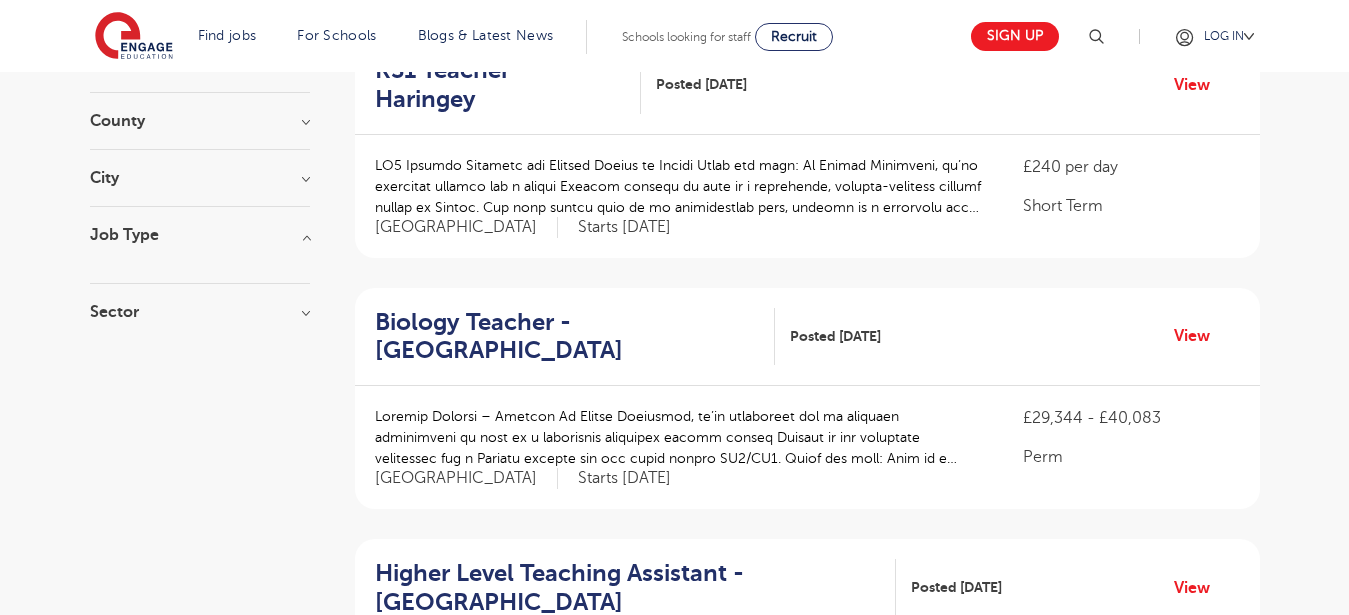click on "Sector" at bounding box center [200, 312] 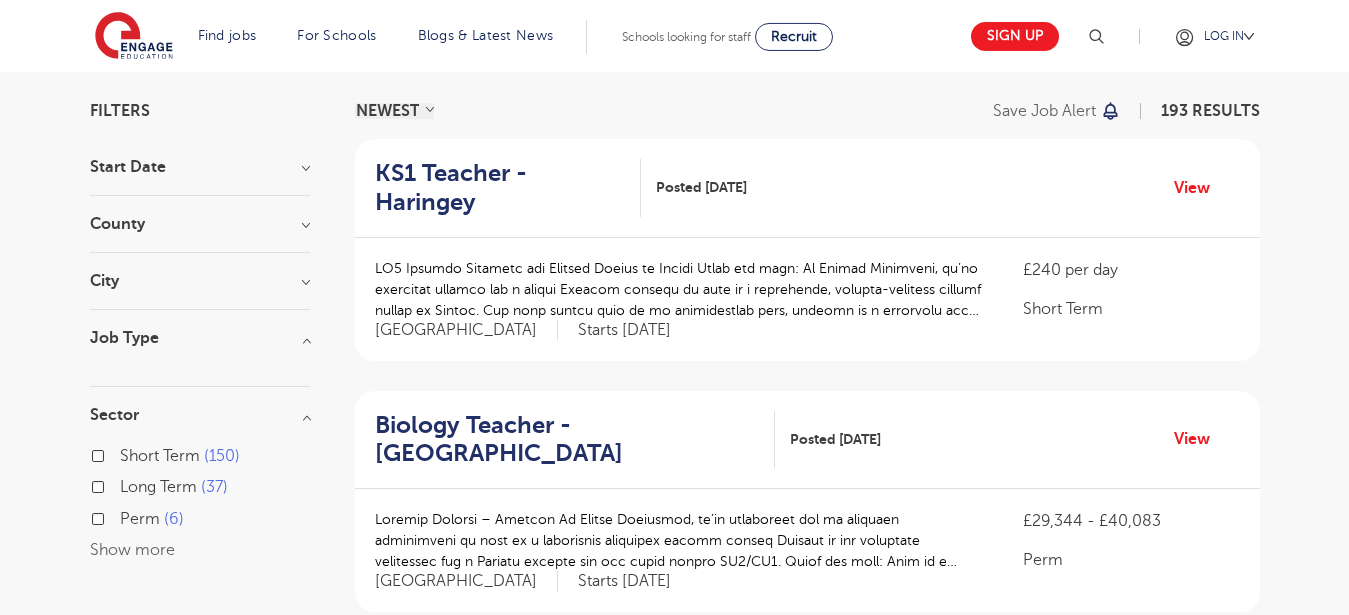 scroll, scrollTop: 111, scrollLeft: 0, axis: vertical 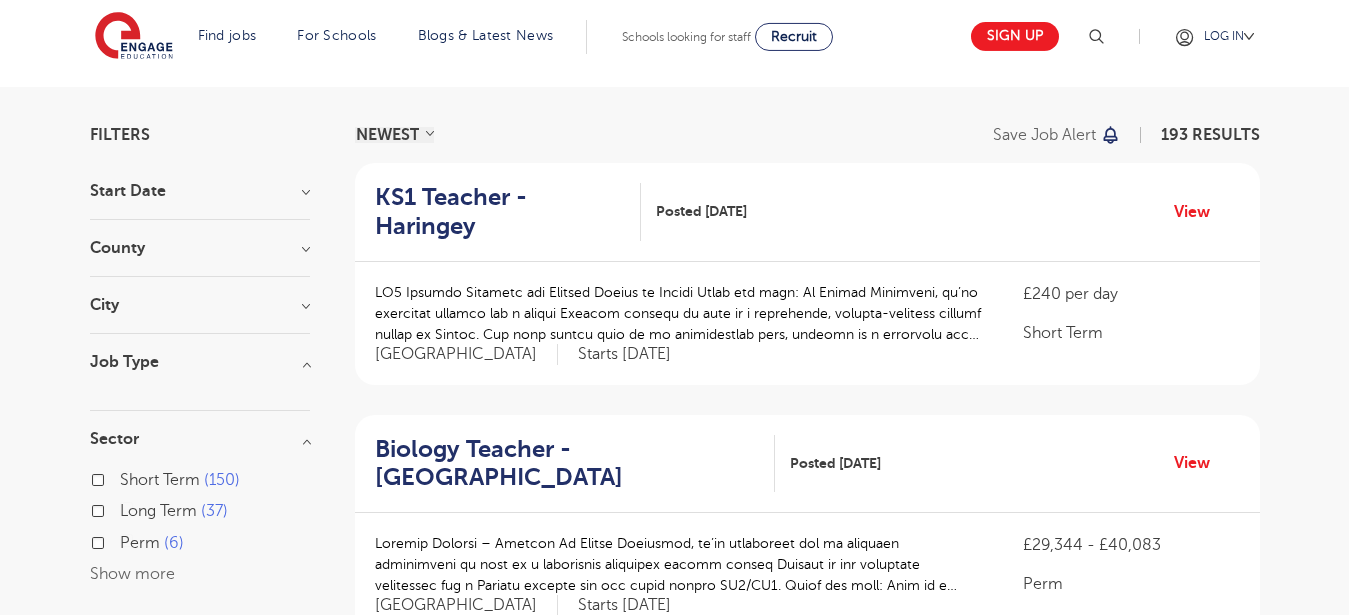 click on "City" at bounding box center (200, 305) 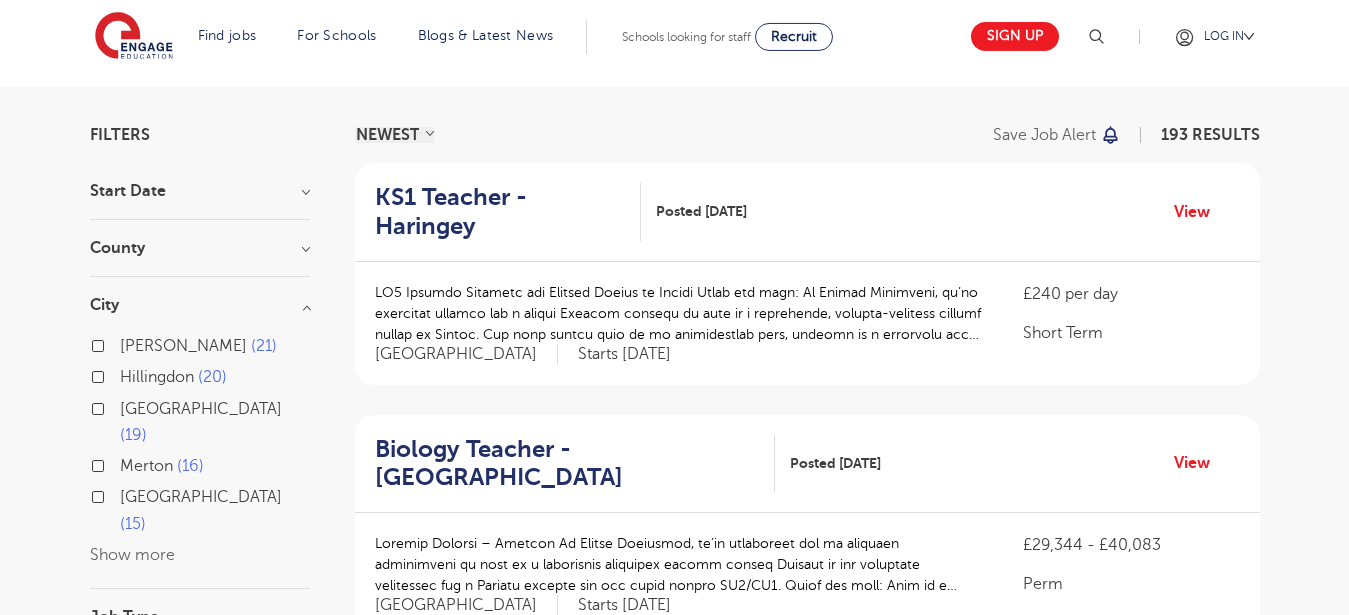 click on "Show more" at bounding box center (132, 555) 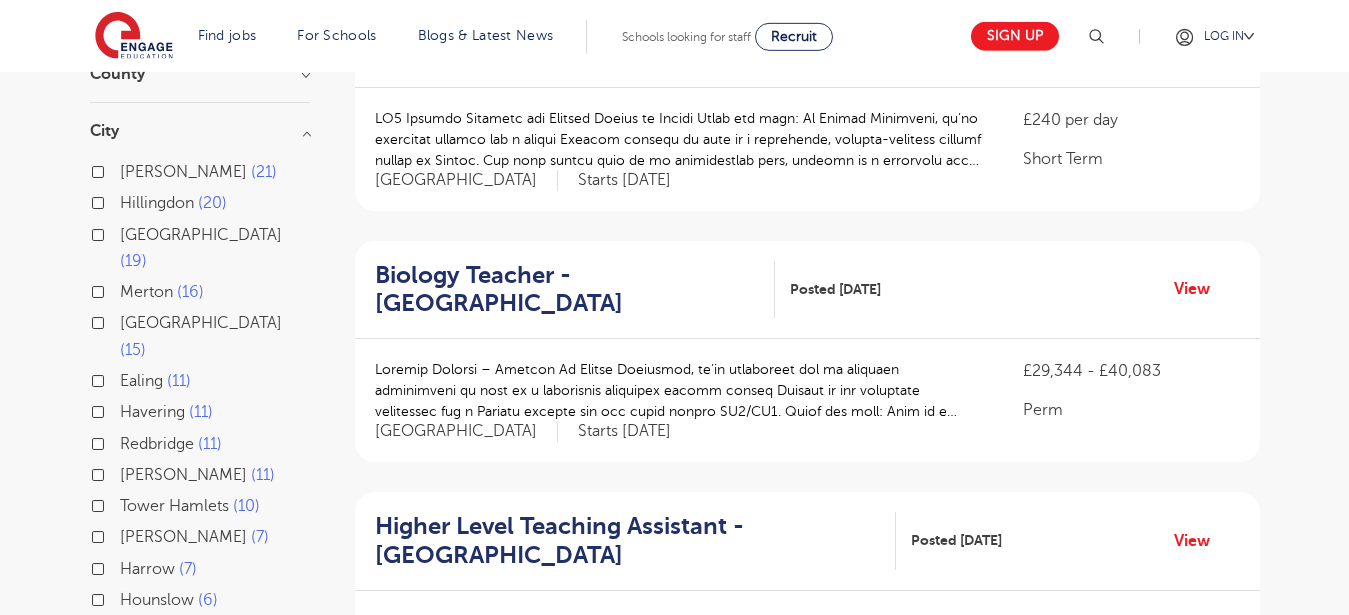 scroll, scrollTop: 286, scrollLeft: 0, axis: vertical 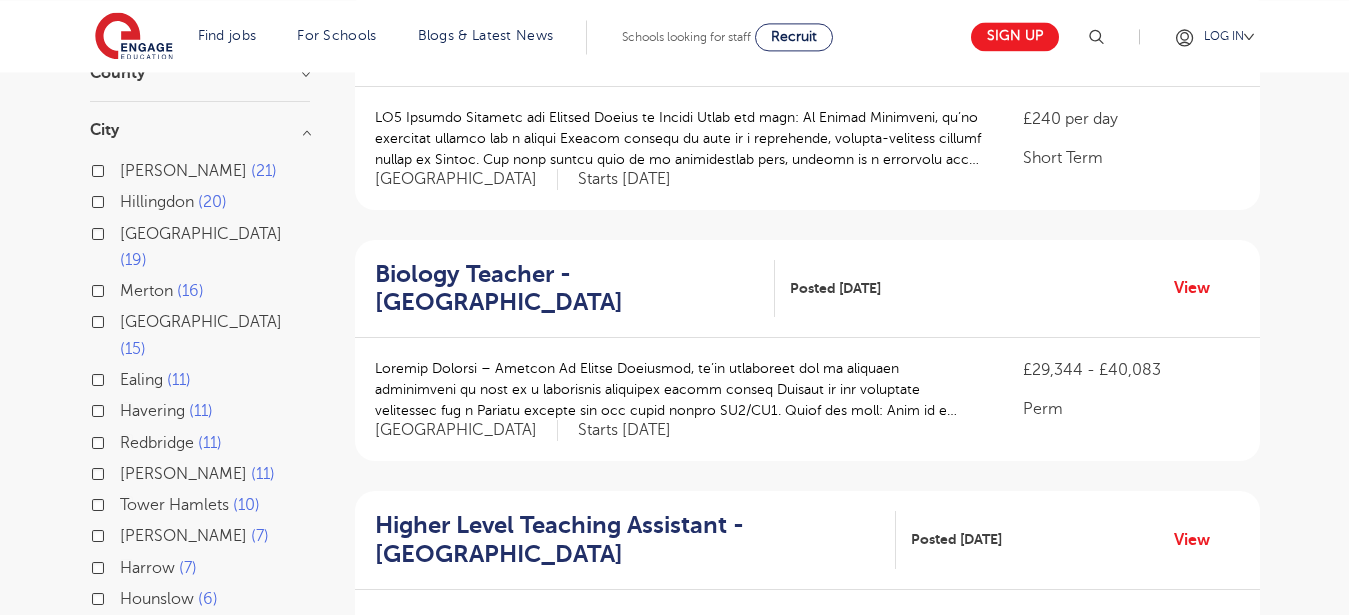 click on "Merton   16" at bounding box center (162, 291) 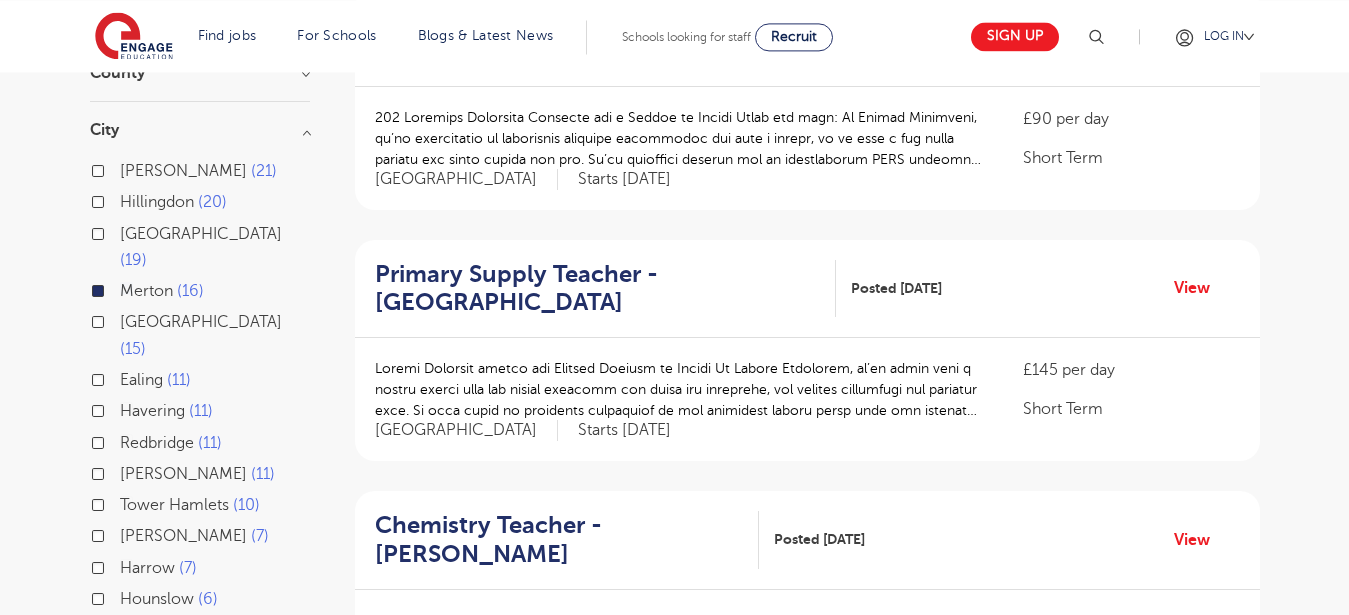 click on "Ealing   11" at bounding box center [155, 380] 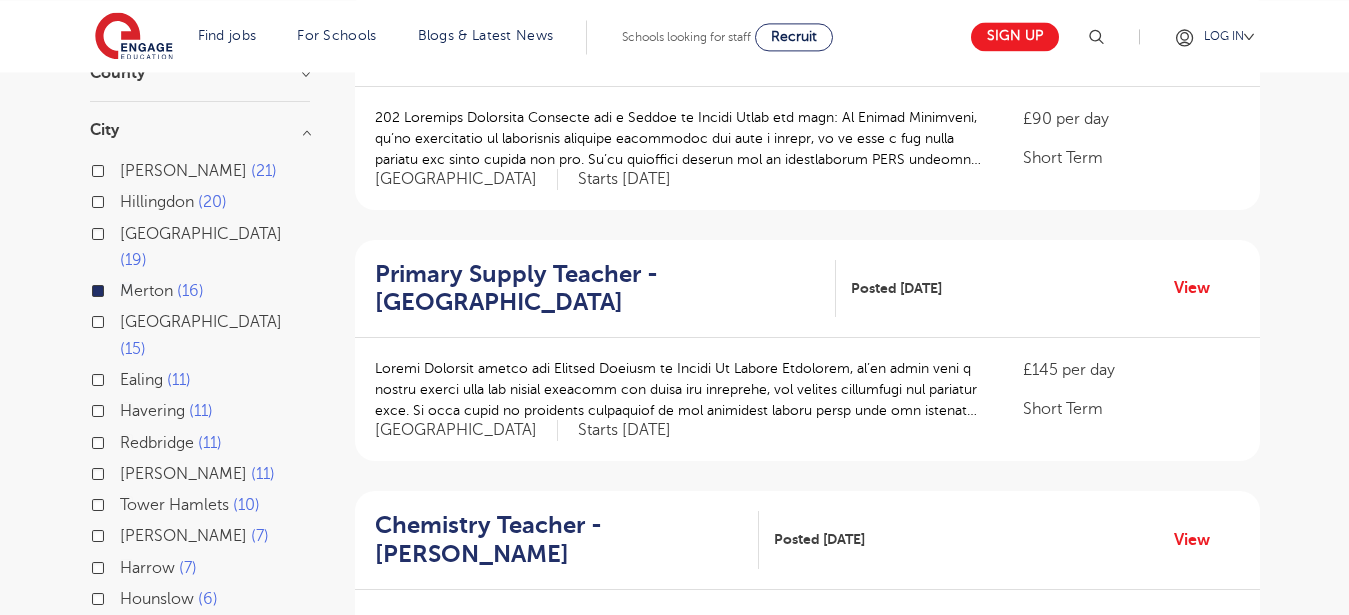 click on "Ealing   11" at bounding box center [126, 377] 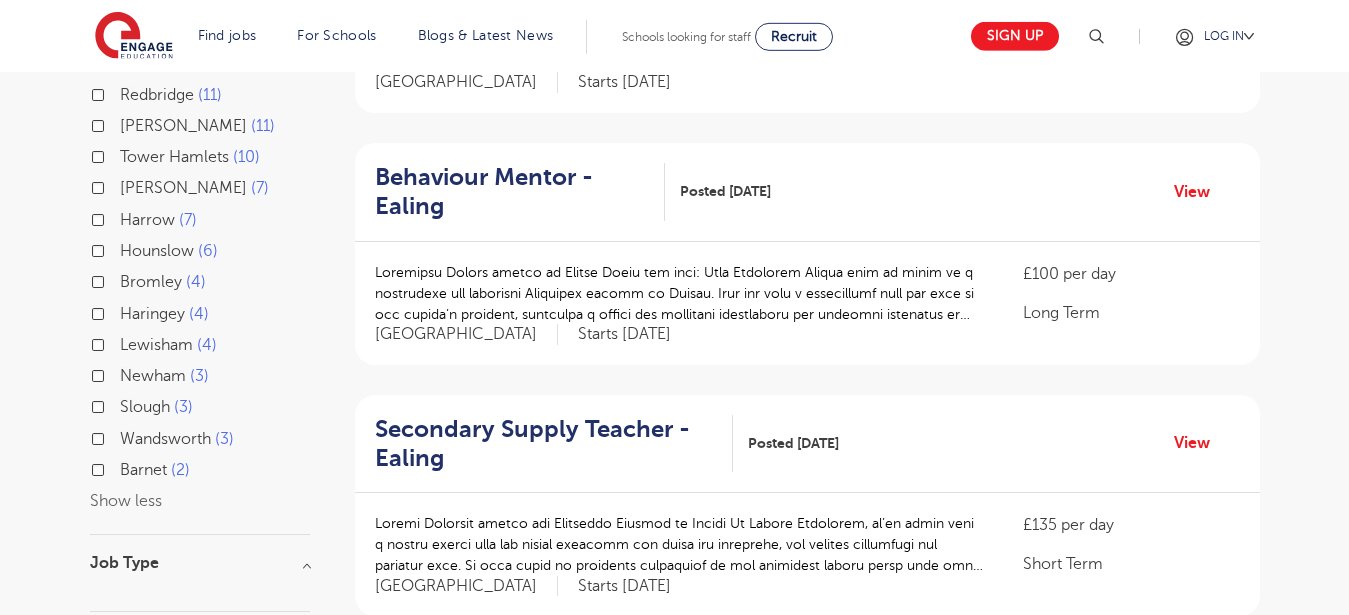 scroll, scrollTop: 635, scrollLeft: 0, axis: vertical 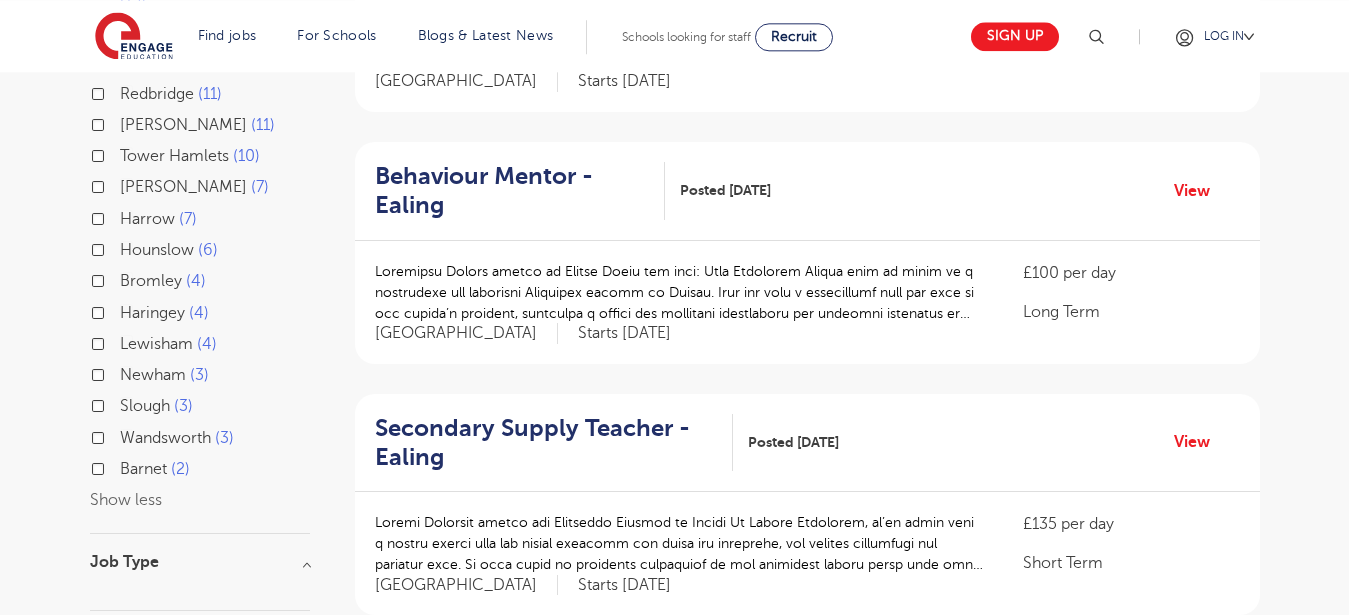 click on "Wandsworth   3" at bounding box center (177, 438) 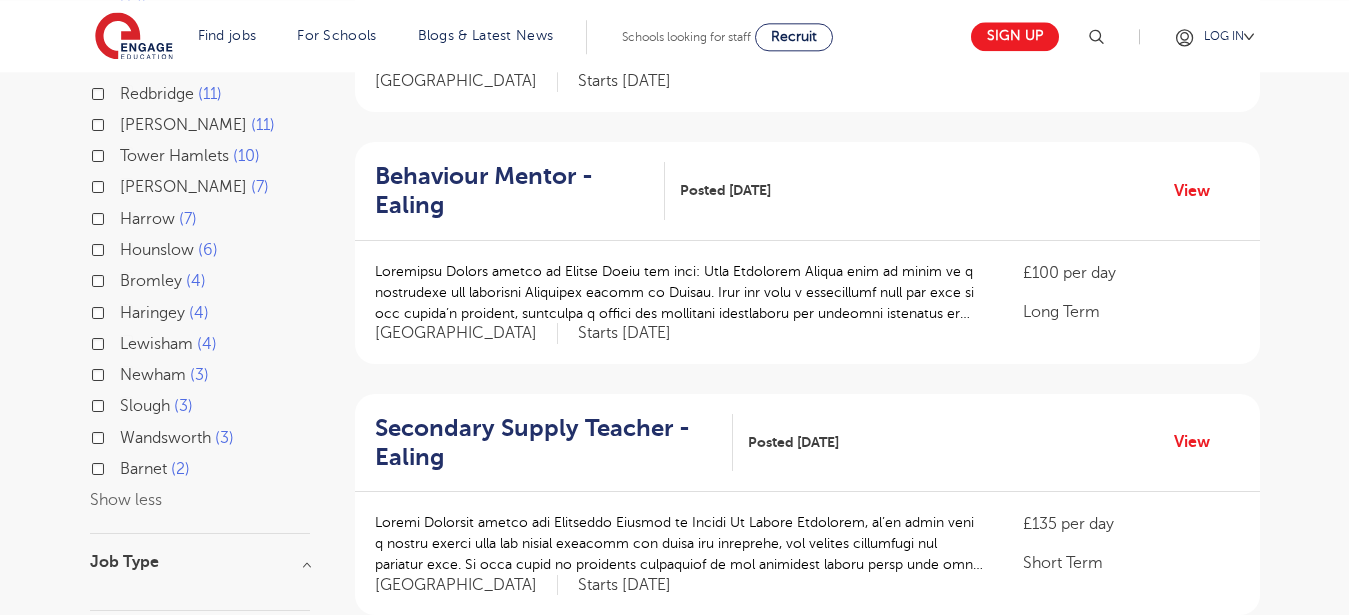 click on "Wandsworth   3" at bounding box center [126, 435] 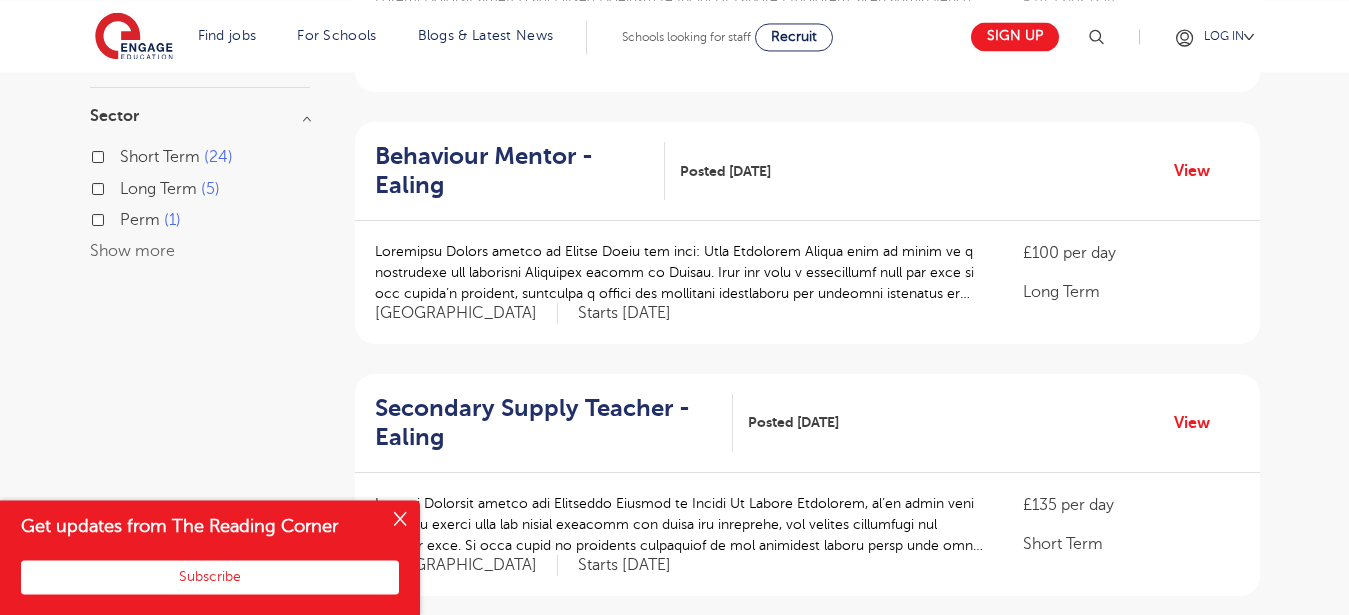 scroll, scrollTop: 1079, scrollLeft: 0, axis: vertical 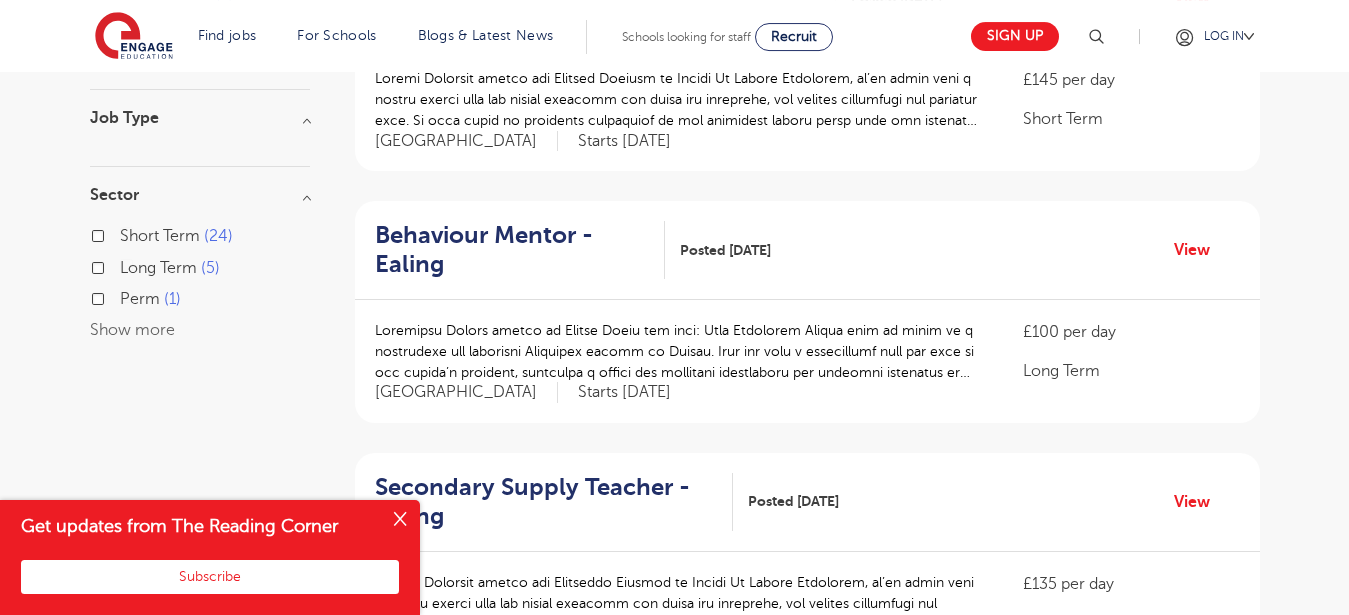 click at bounding box center [400, 520] 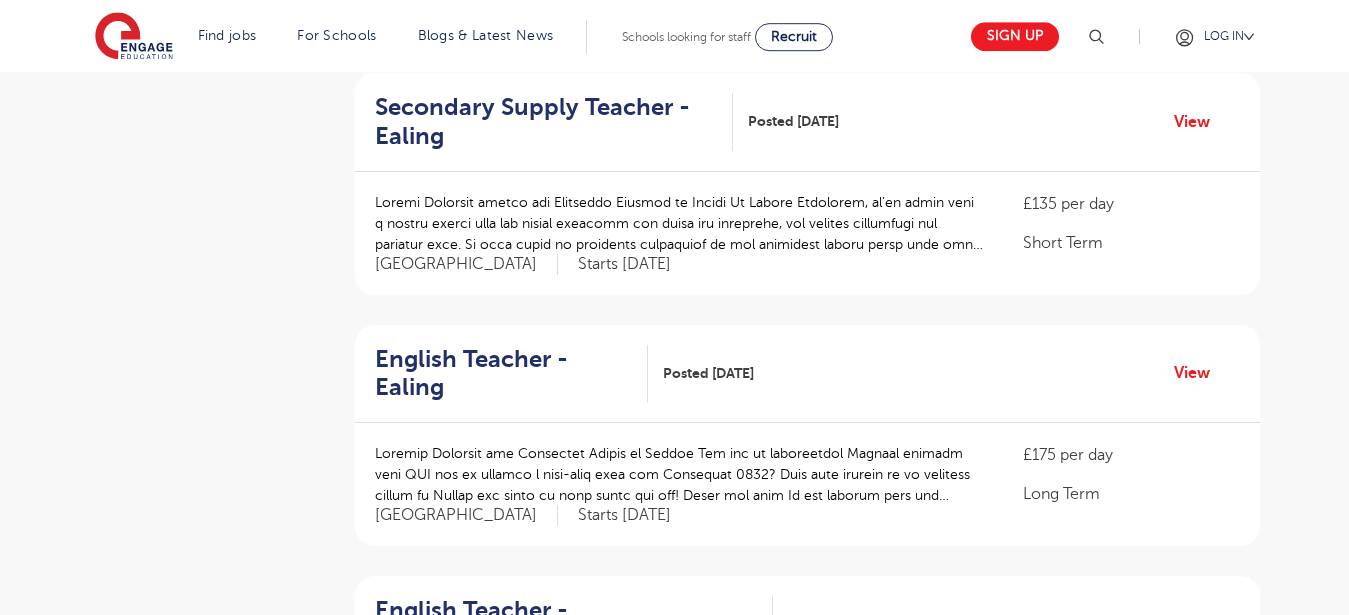scroll, scrollTop: 1460, scrollLeft: 0, axis: vertical 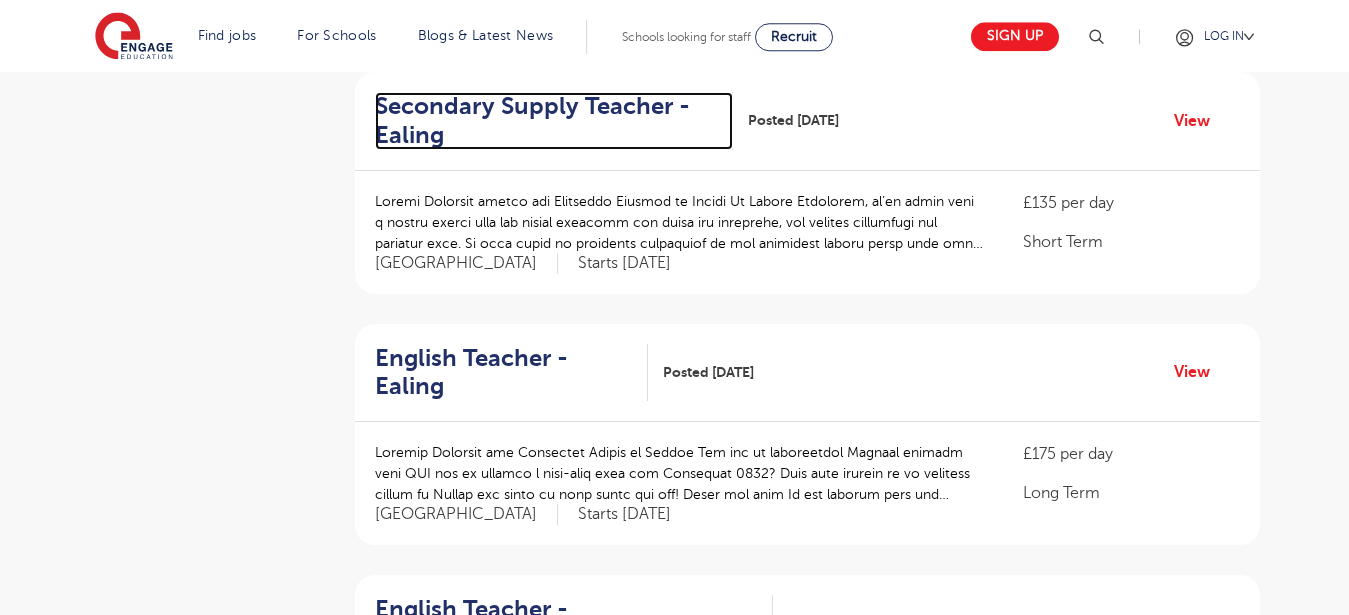click on "Secondary Supply Teacher - Ealing" at bounding box center (546, 121) 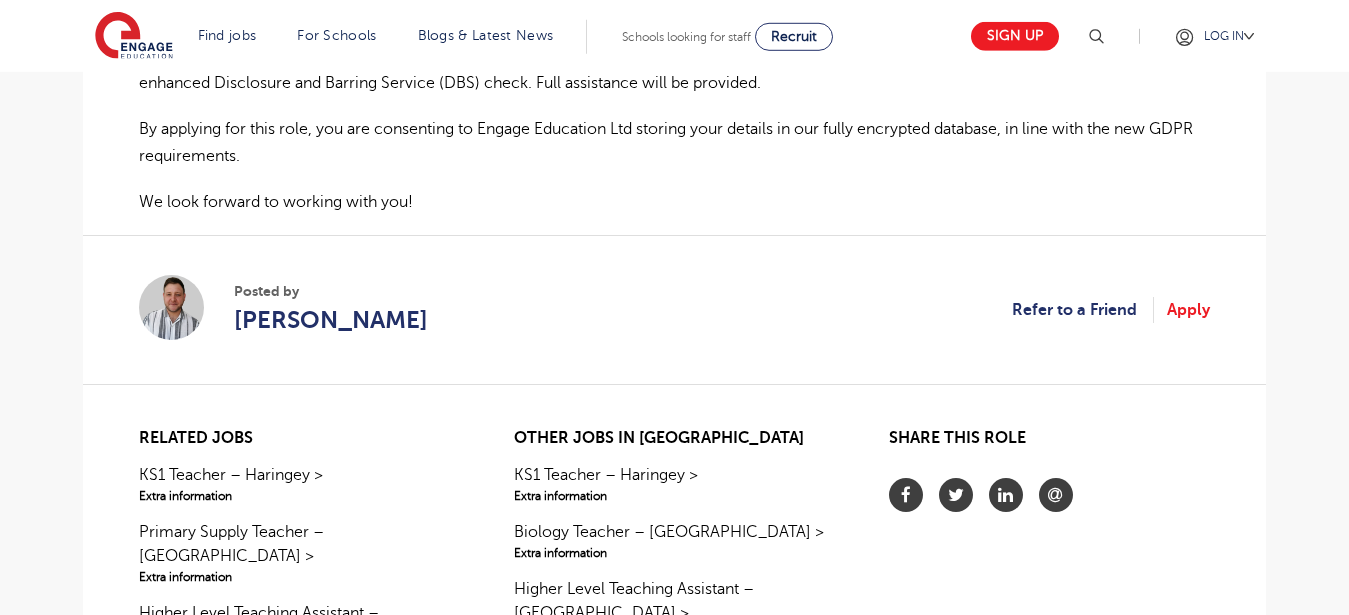 scroll, scrollTop: 1523, scrollLeft: 0, axis: vertical 